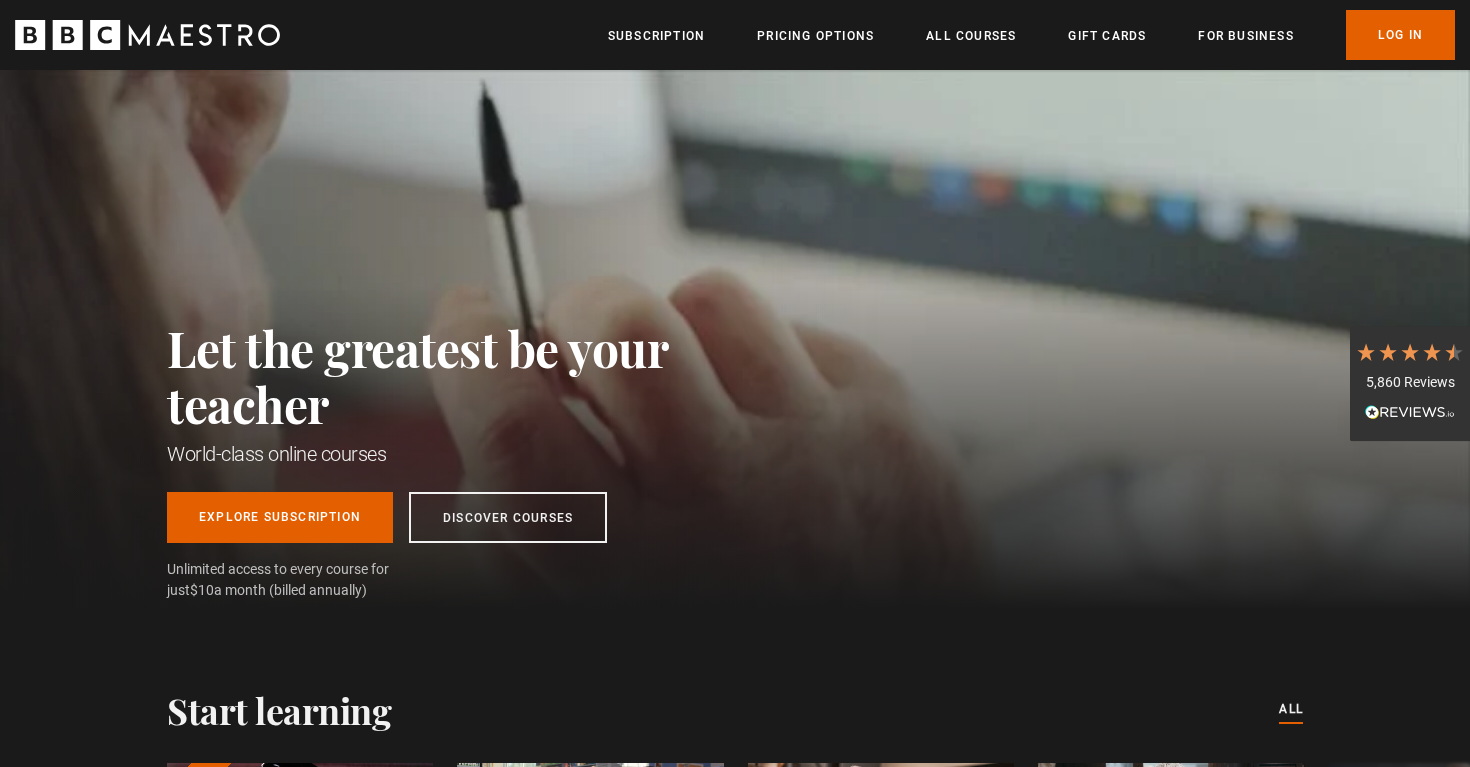 scroll, scrollTop: 0, scrollLeft: 0, axis: both 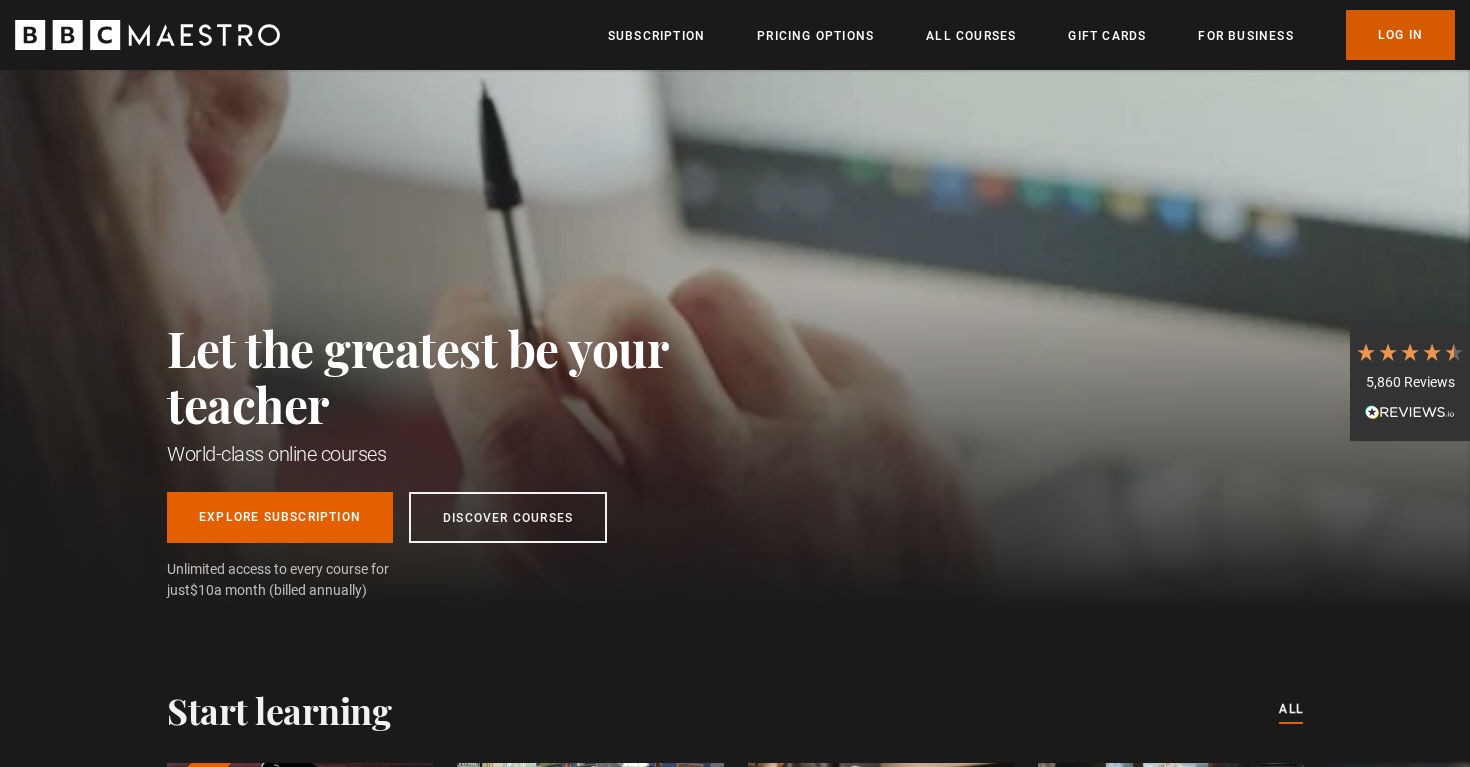 click on "Log In" at bounding box center [1400, 35] 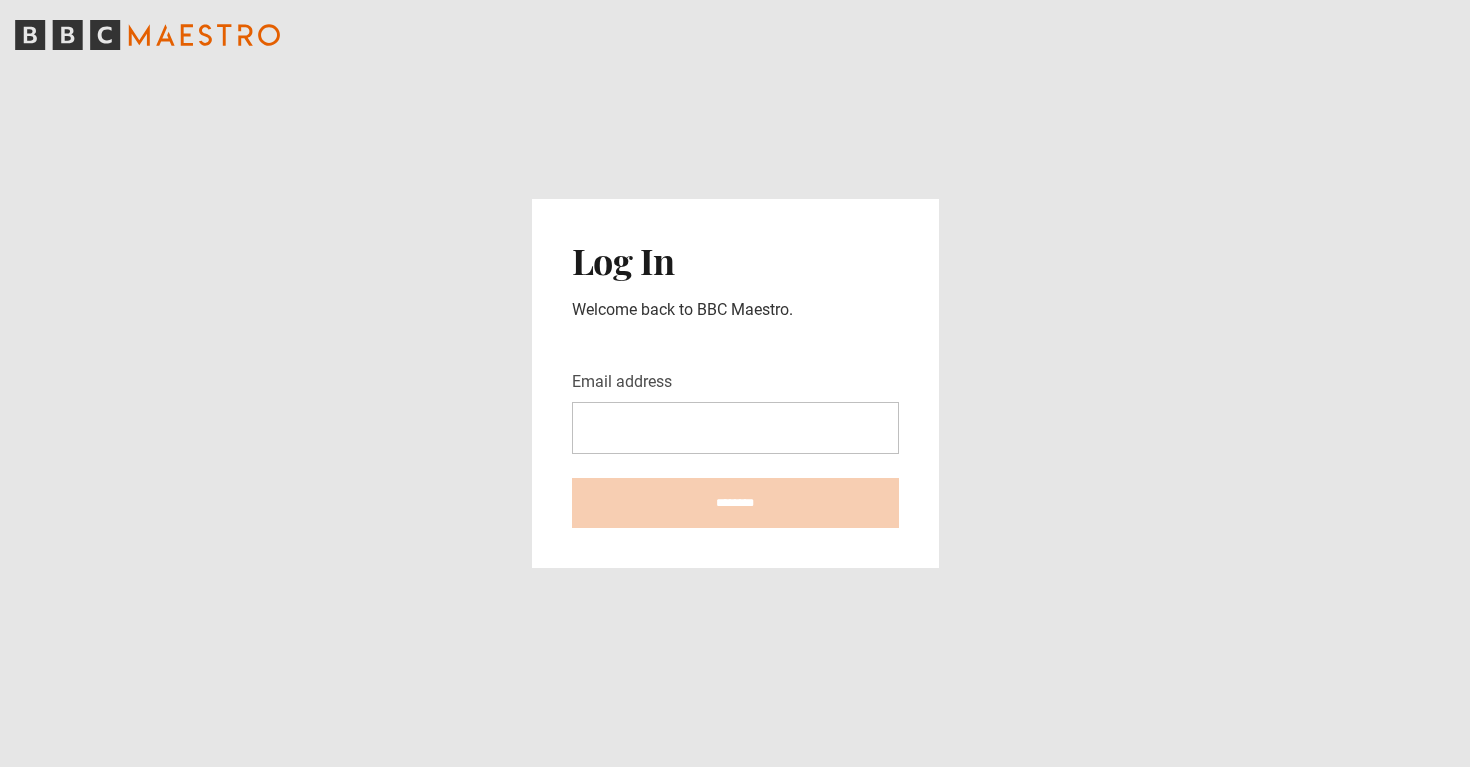 scroll, scrollTop: 0, scrollLeft: 0, axis: both 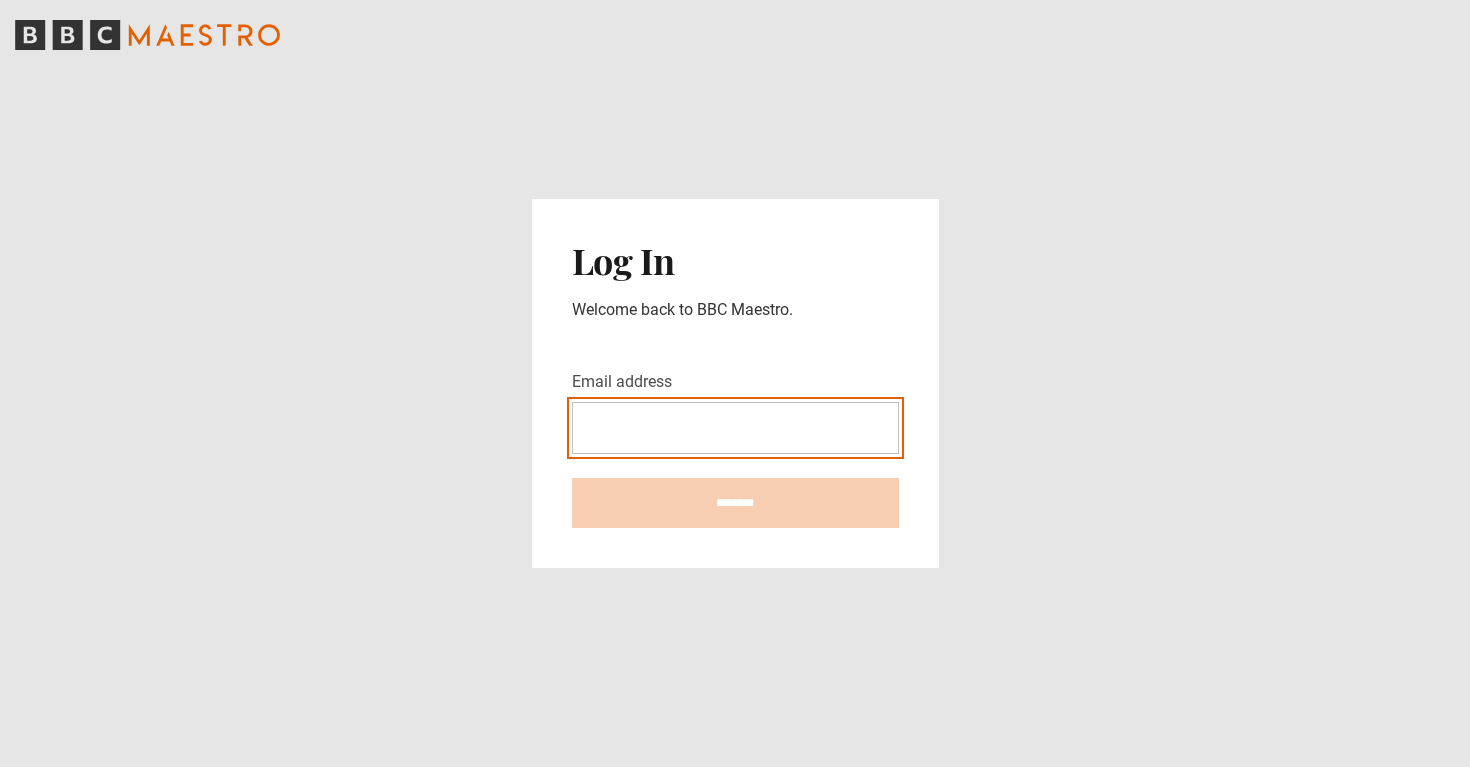 type on "**********" 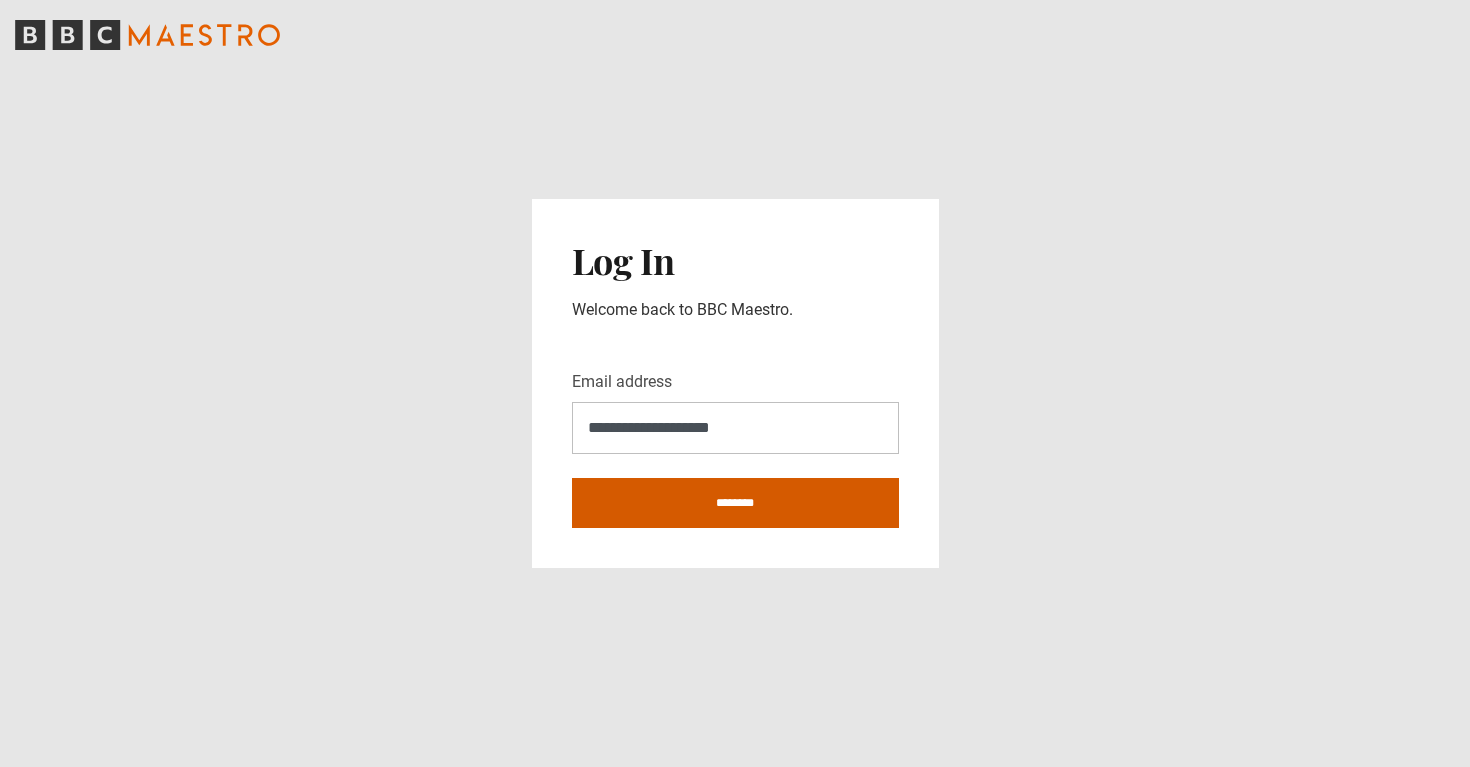 click on "********" at bounding box center (735, 503) 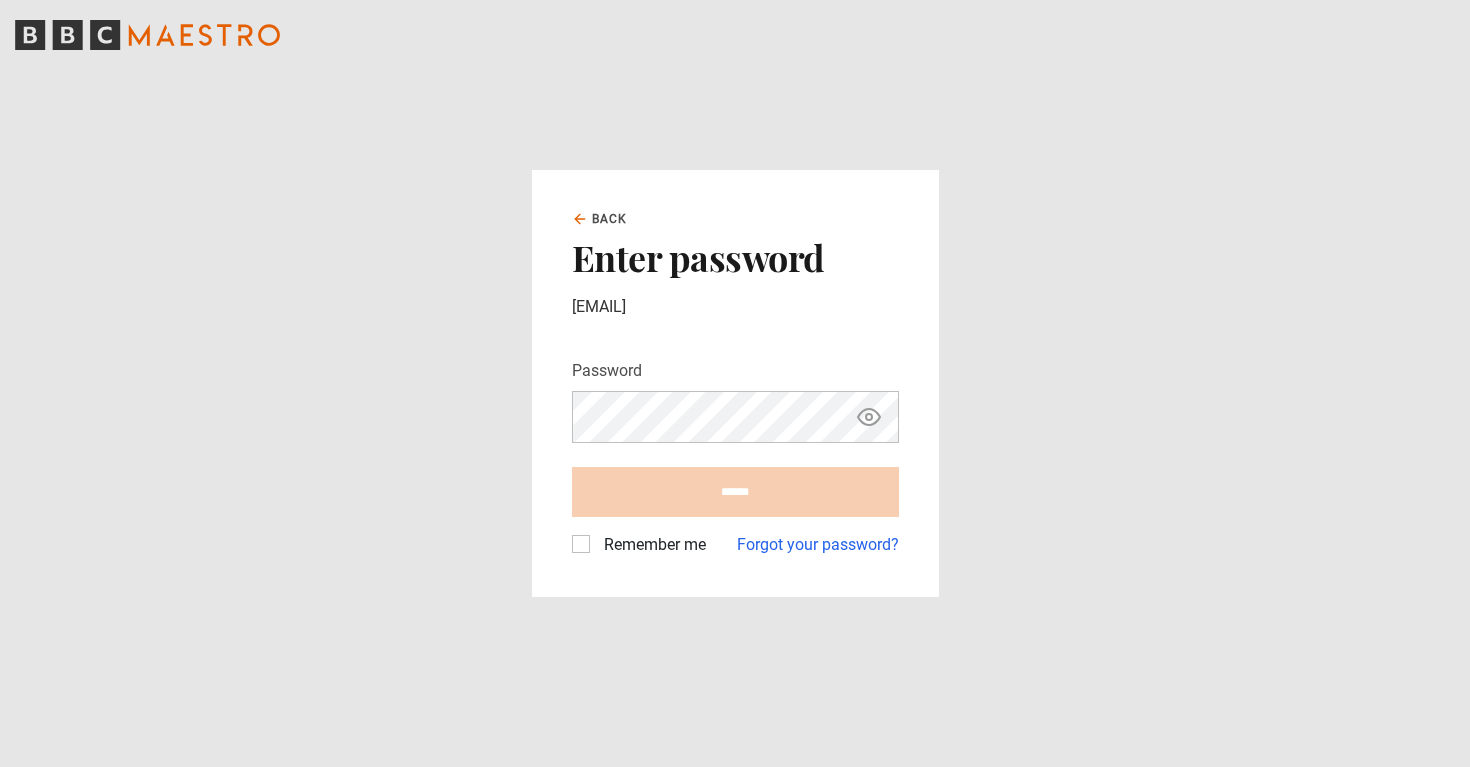 scroll, scrollTop: 0, scrollLeft: 0, axis: both 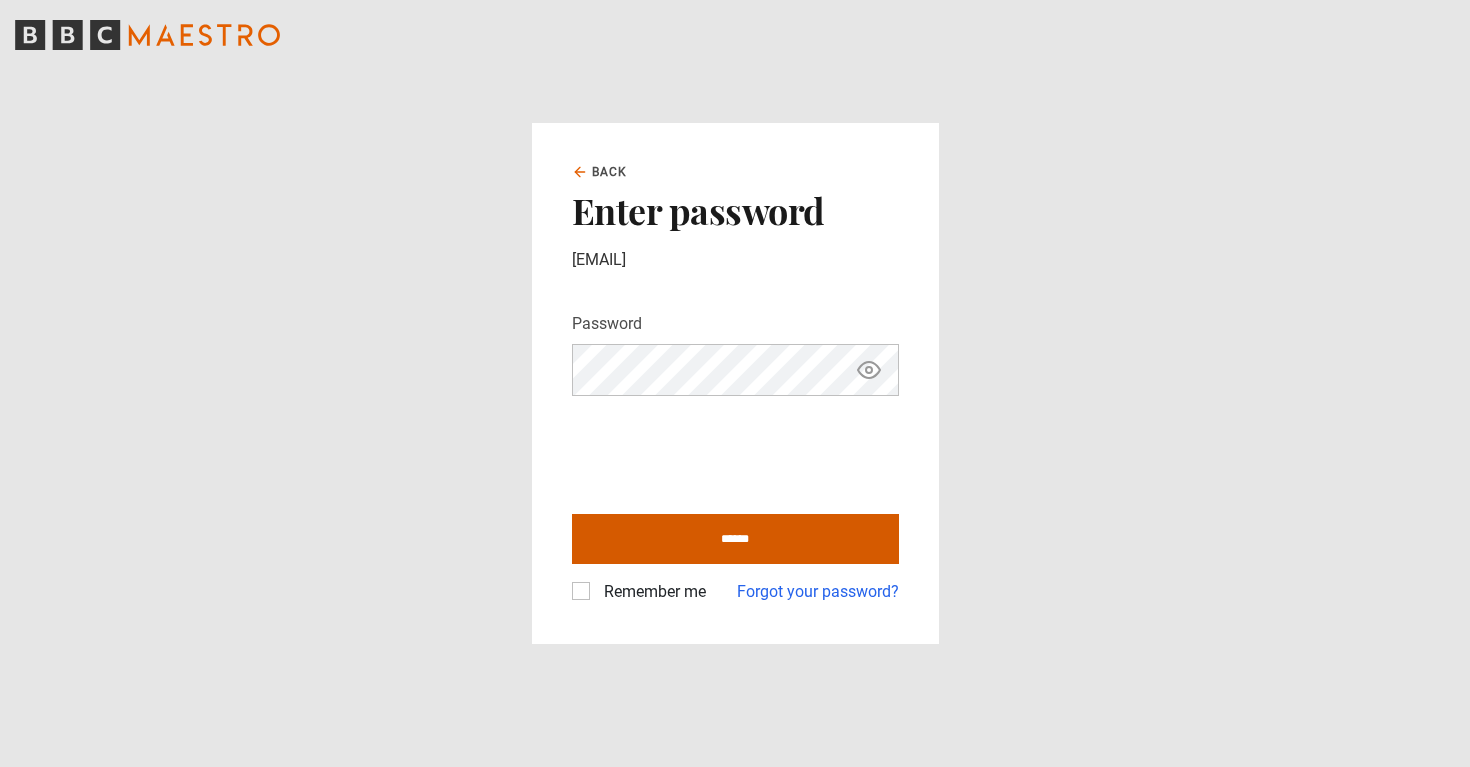click on "******" at bounding box center (735, 539) 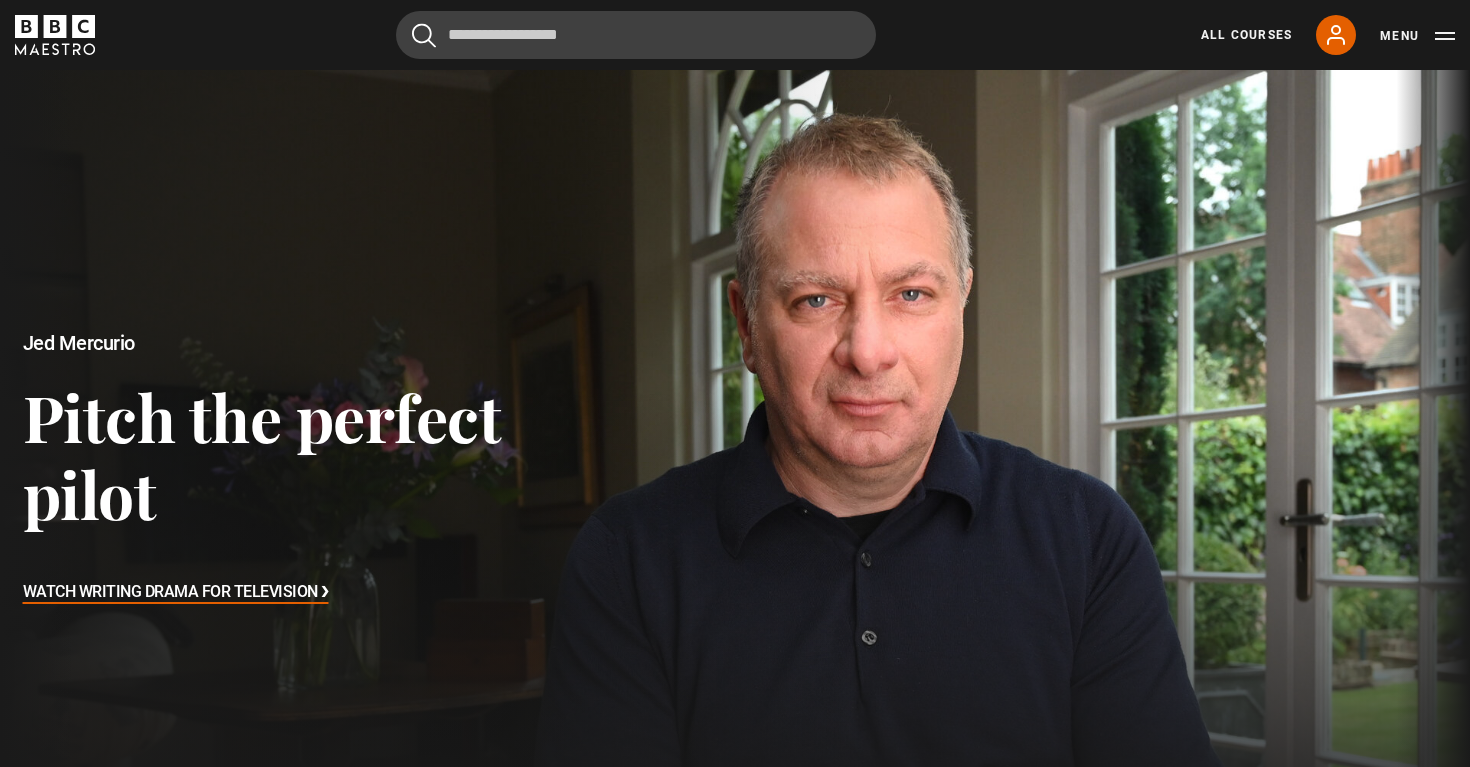 scroll, scrollTop: 234, scrollLeft: 0, axis: vertical 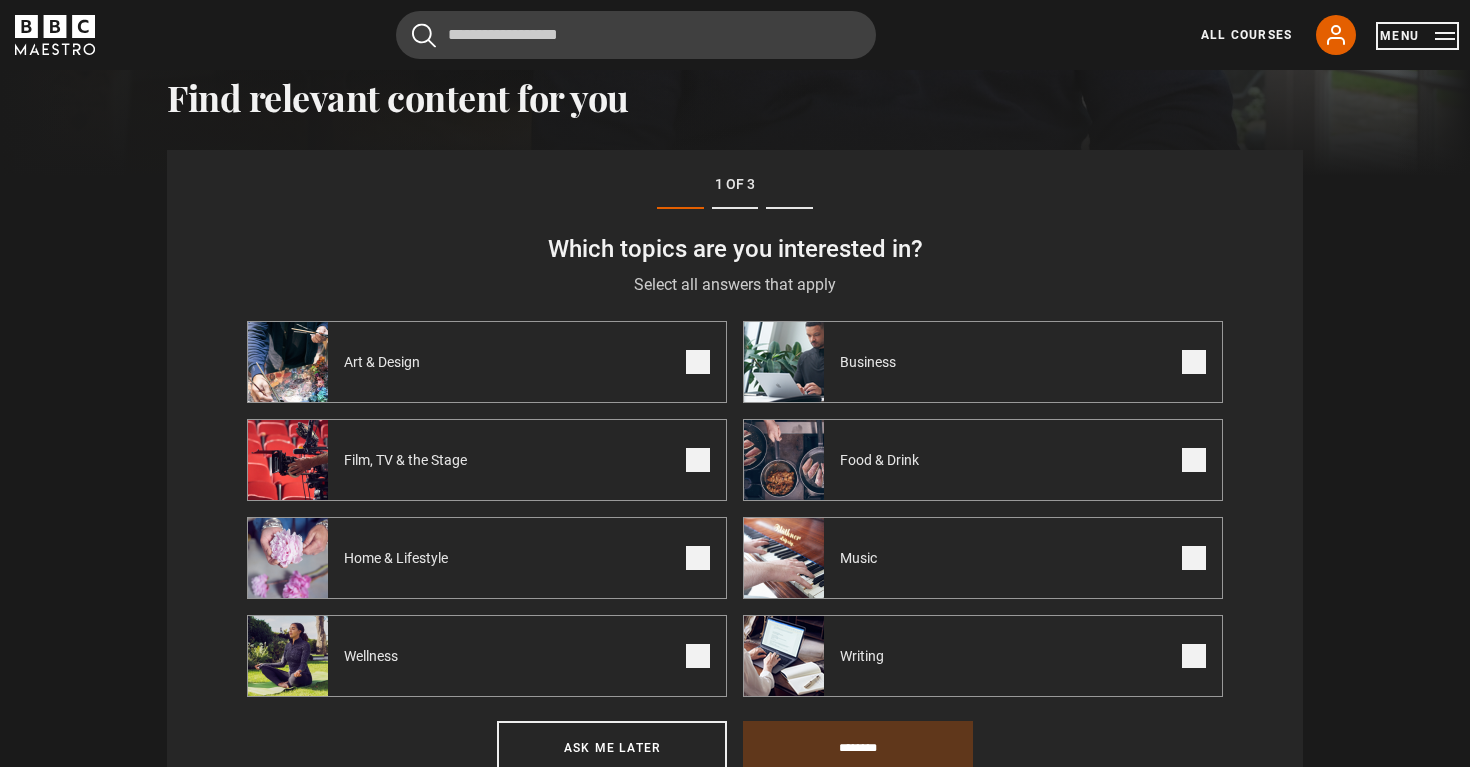 click on "Menu" at bounding box center [1417, 36] 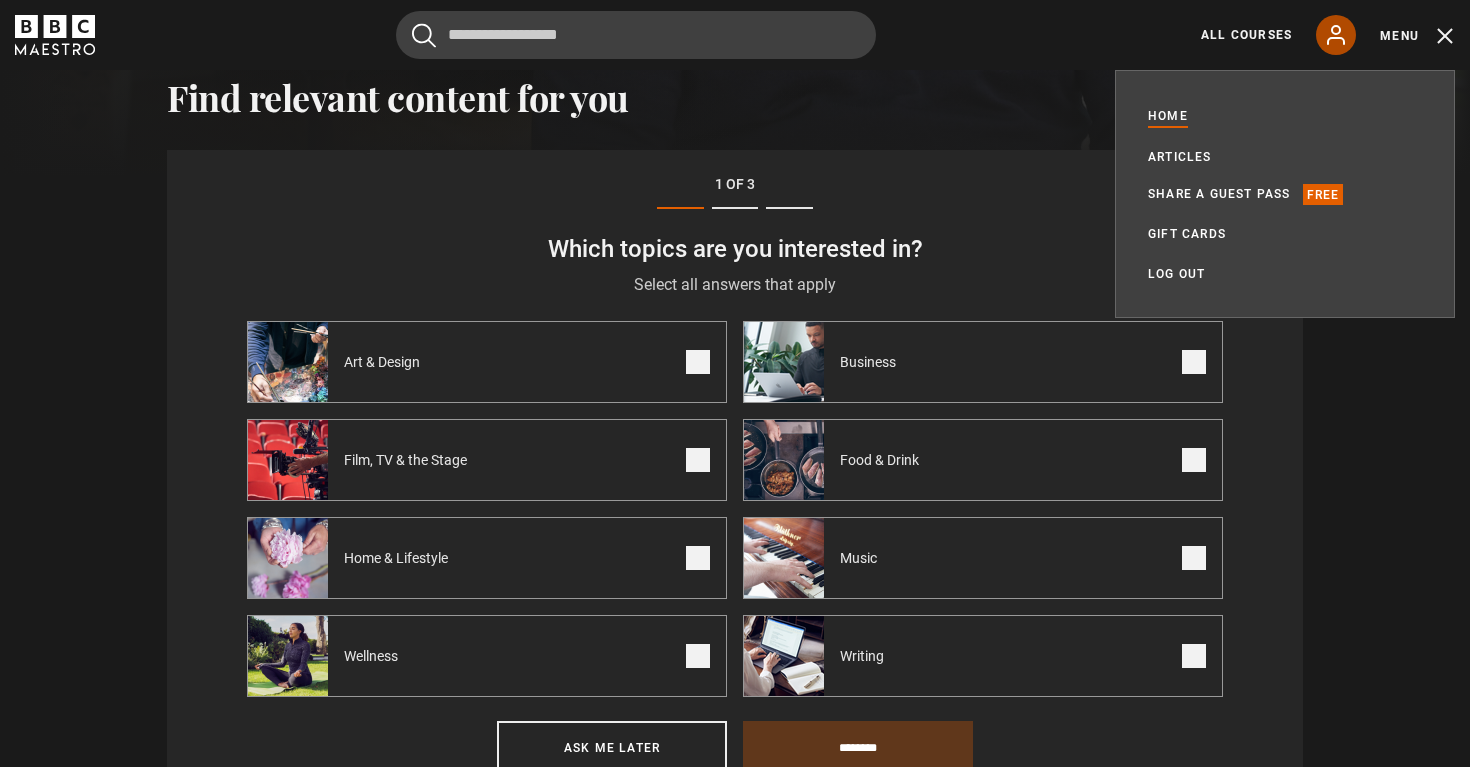 click 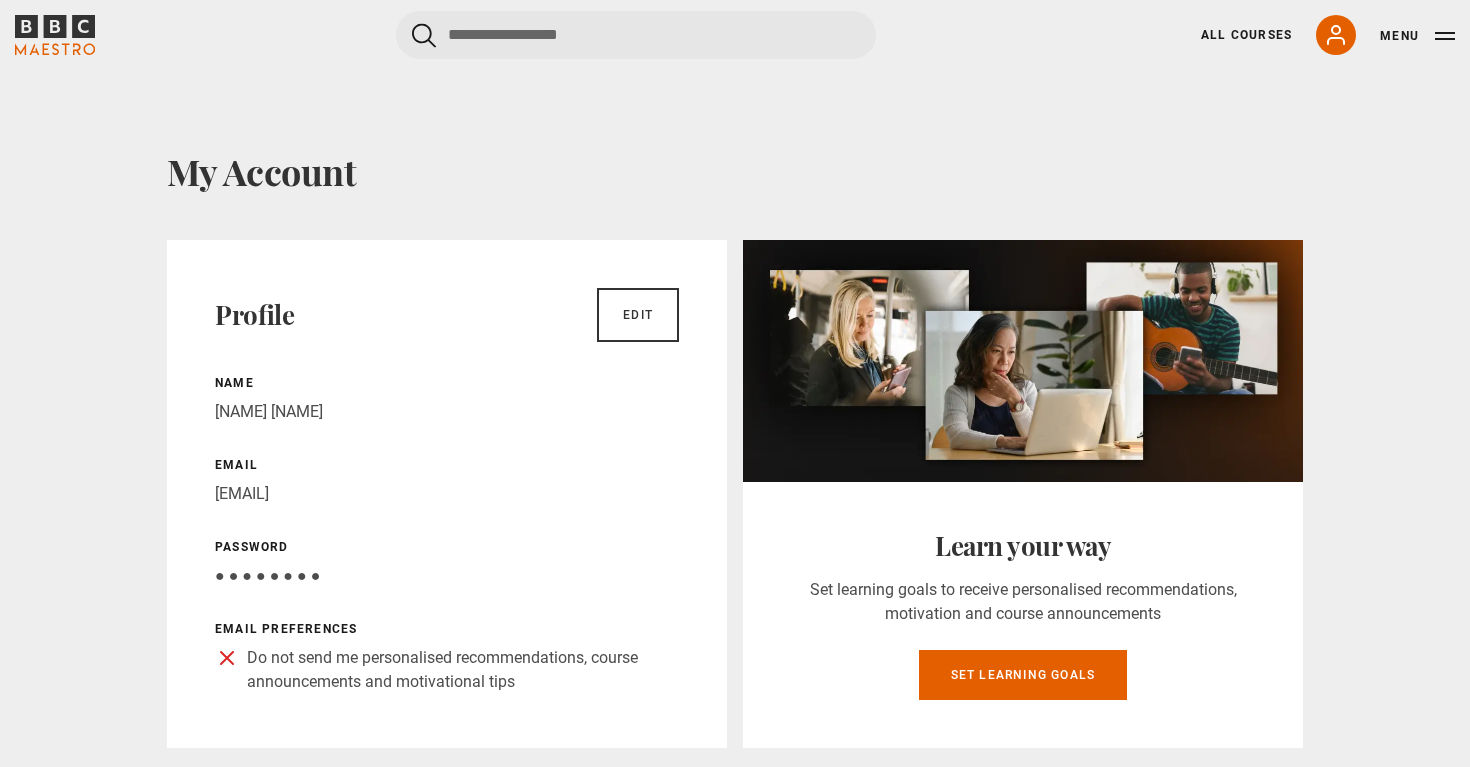 scroll, scrollTop: 0, scrollLeft: 0, axis: both 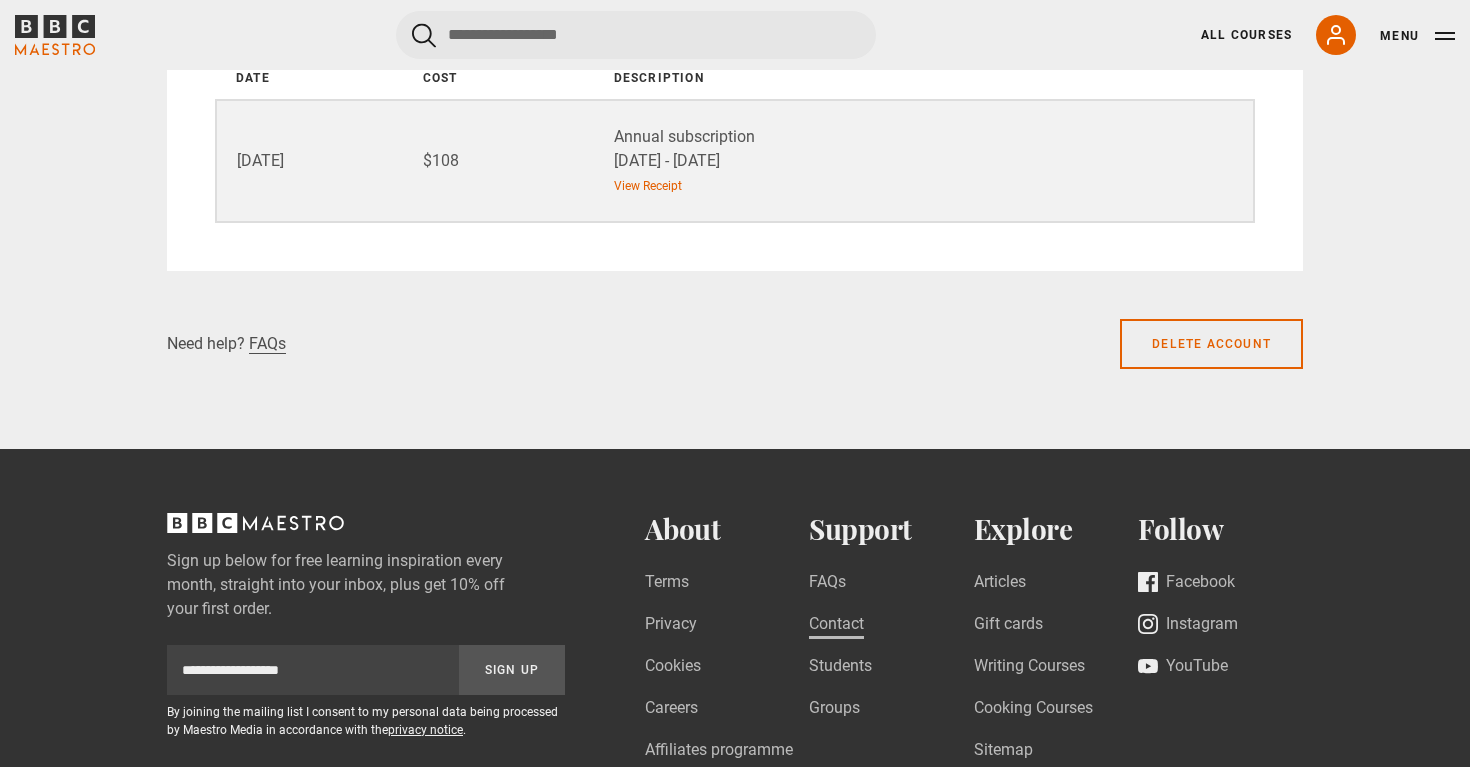 click on "Contact" at bounding box center [836, 625] 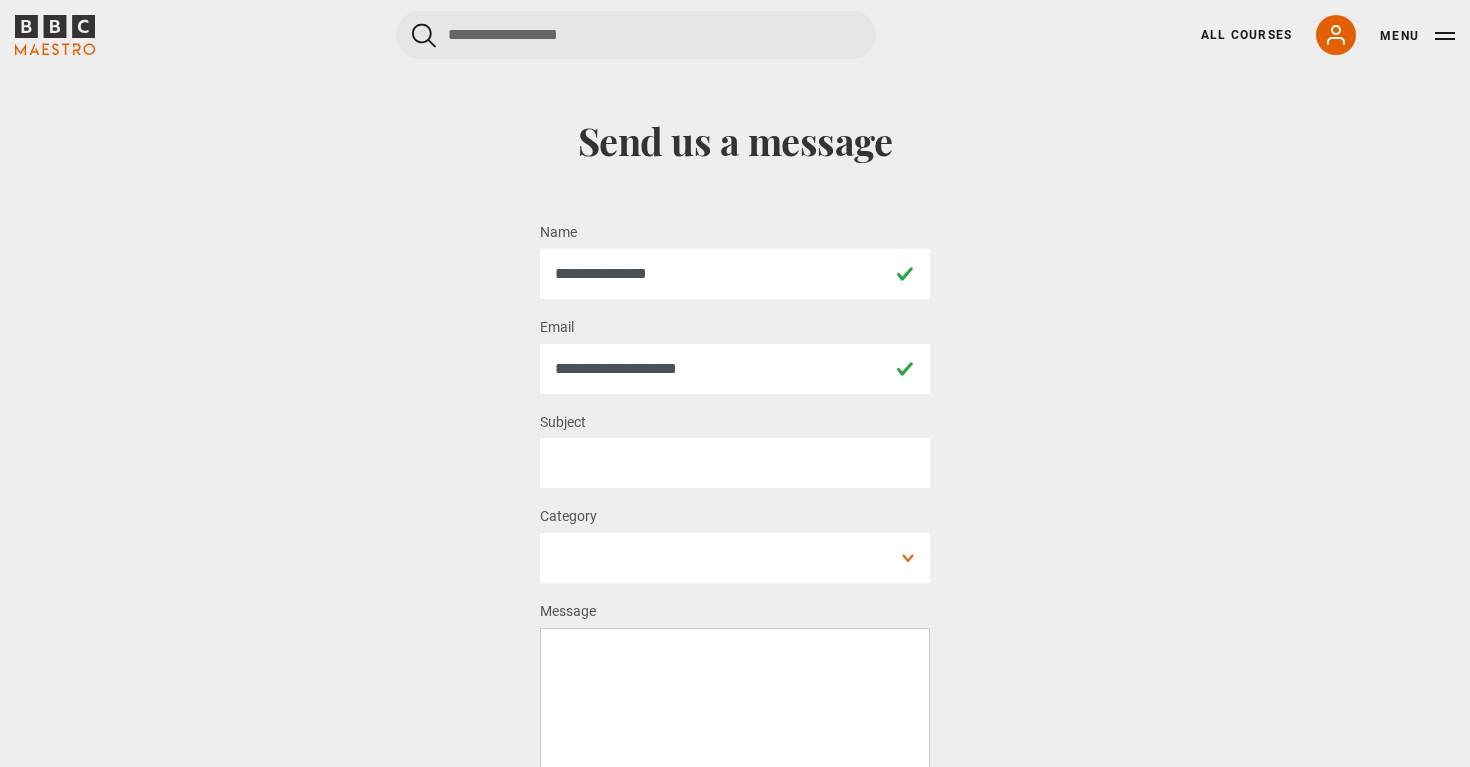 scroll, scrollTop: 0, scrollLeft: 0, axis: both 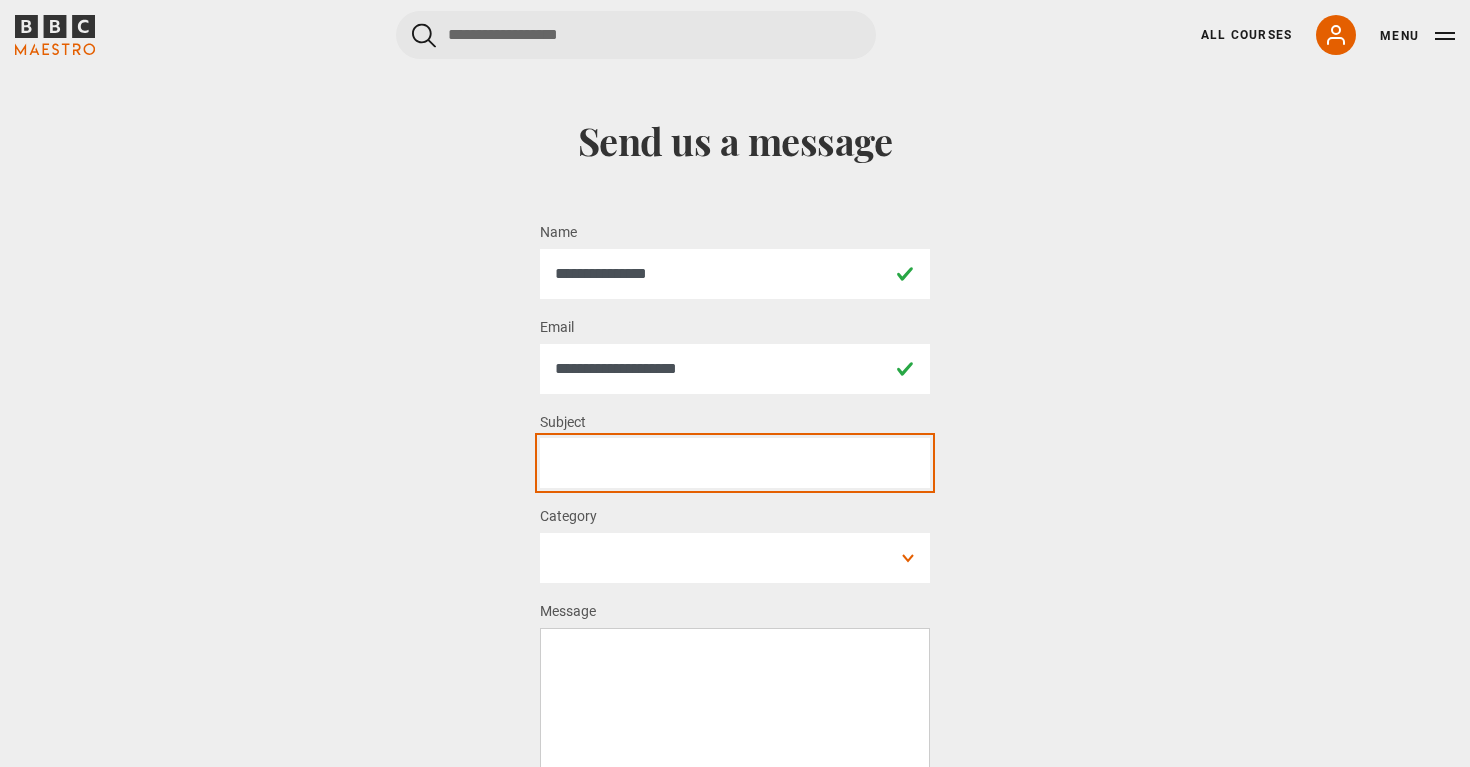 click on "Subject  *" at bounding box center (735, 463) 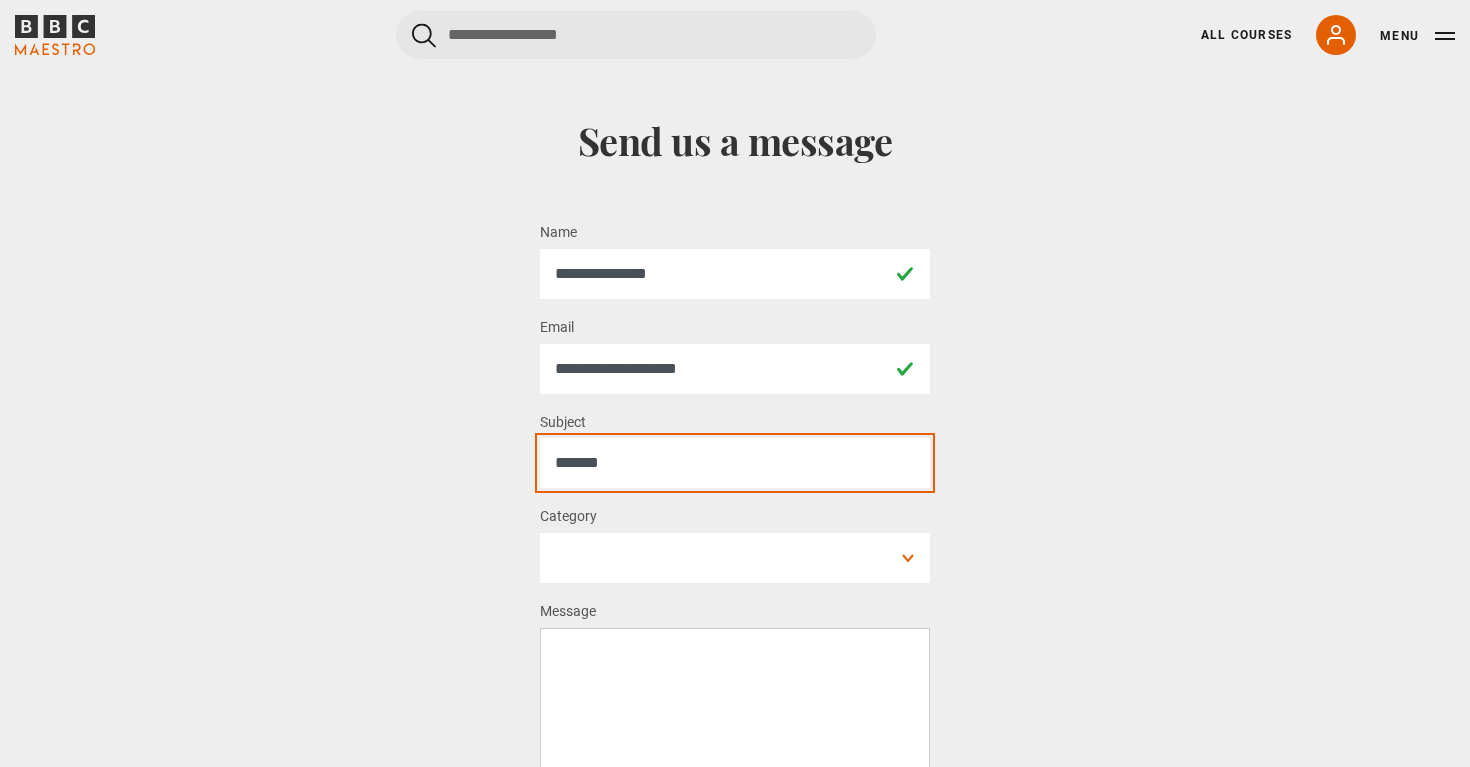 type on "******" 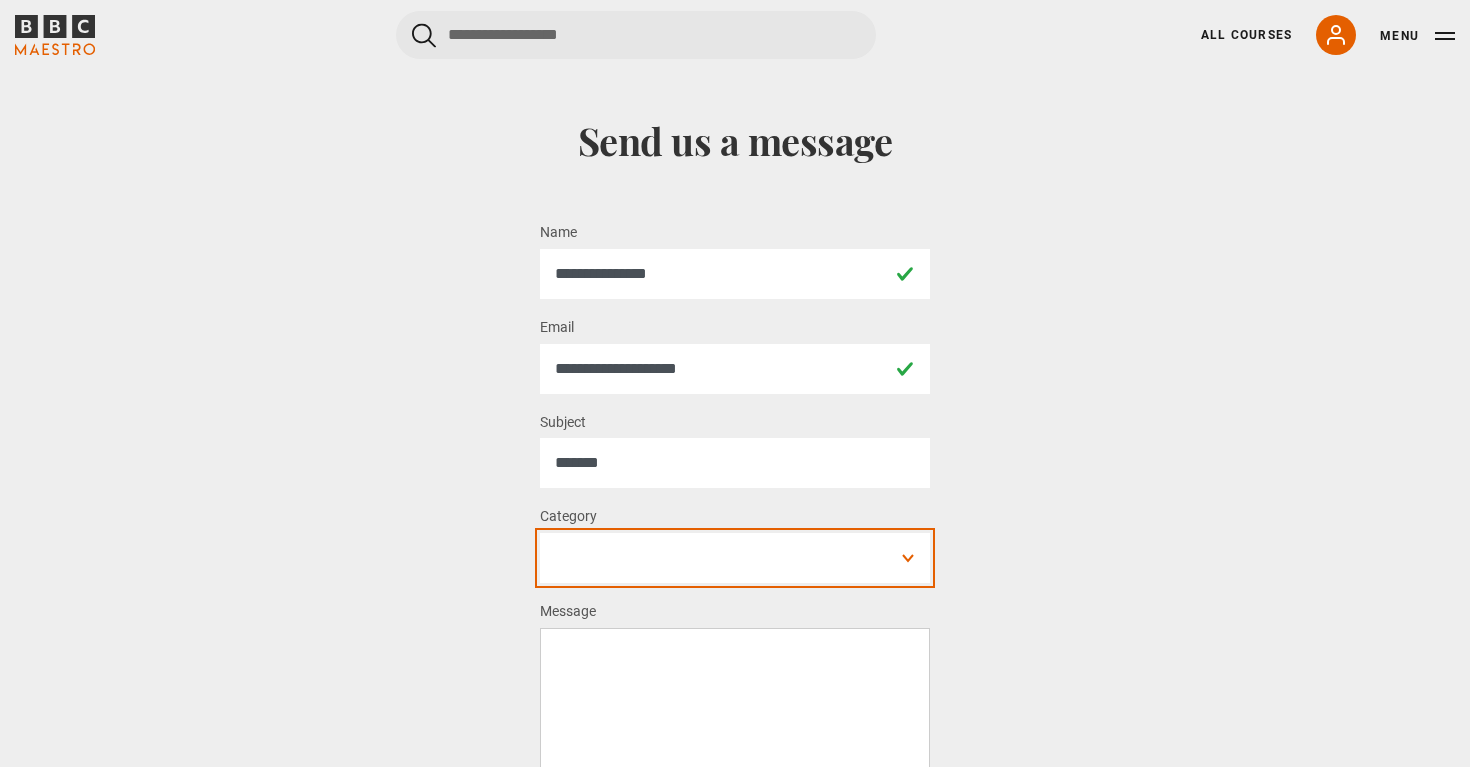 click on "**********" at bounding box center (735, 558) 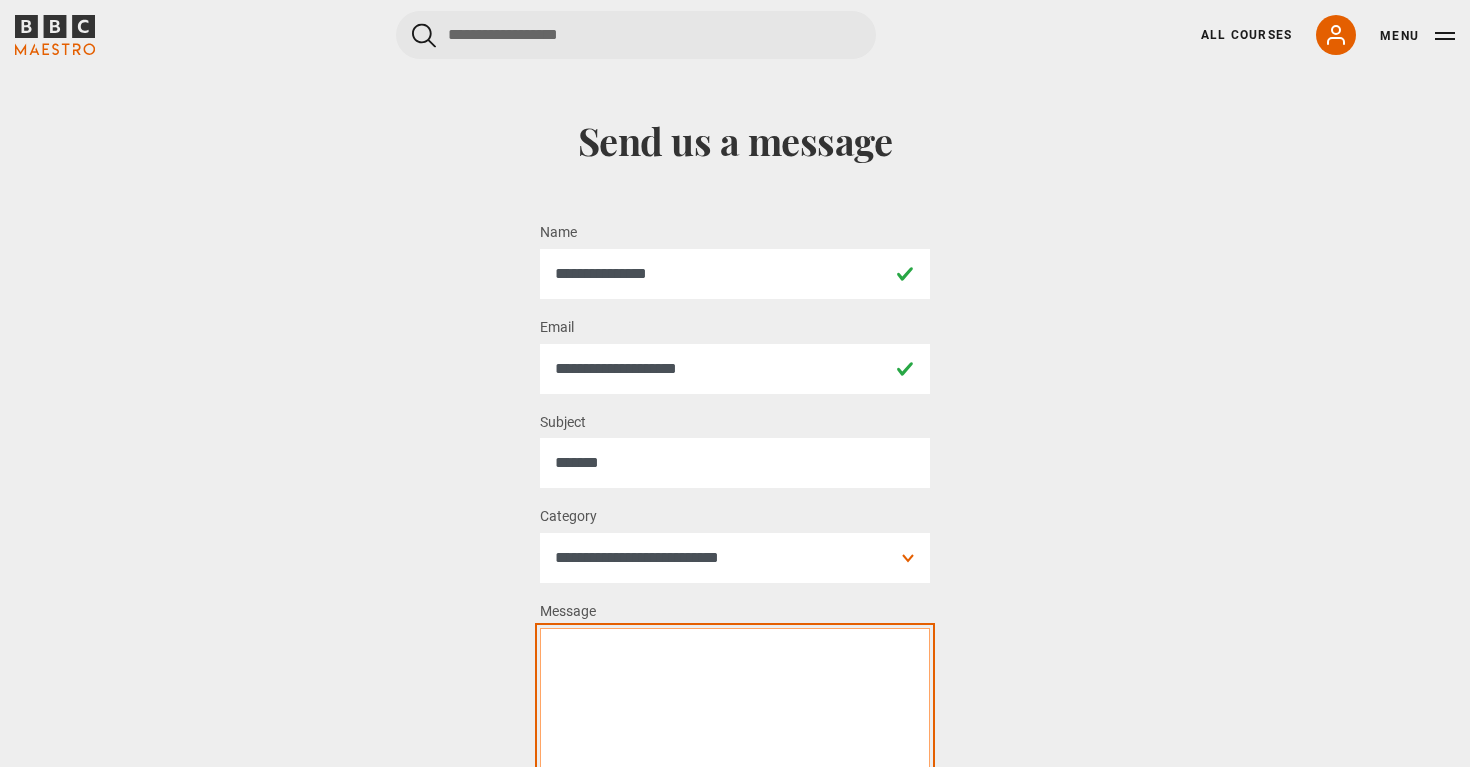 click on "Message  *" at bounding box center [735, 738] 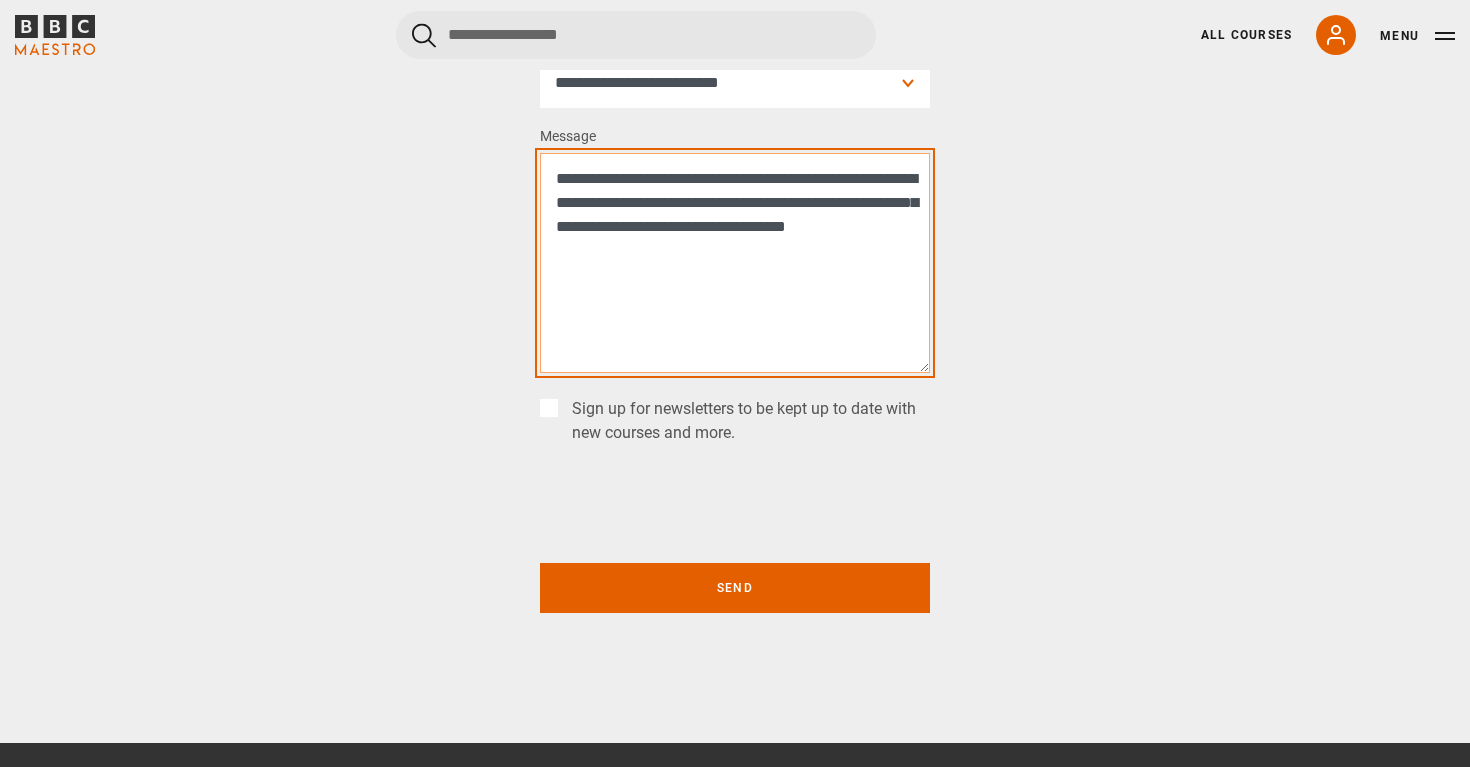 scroll, scrollTop: 476, scrollLeft: 0, axis: vertical 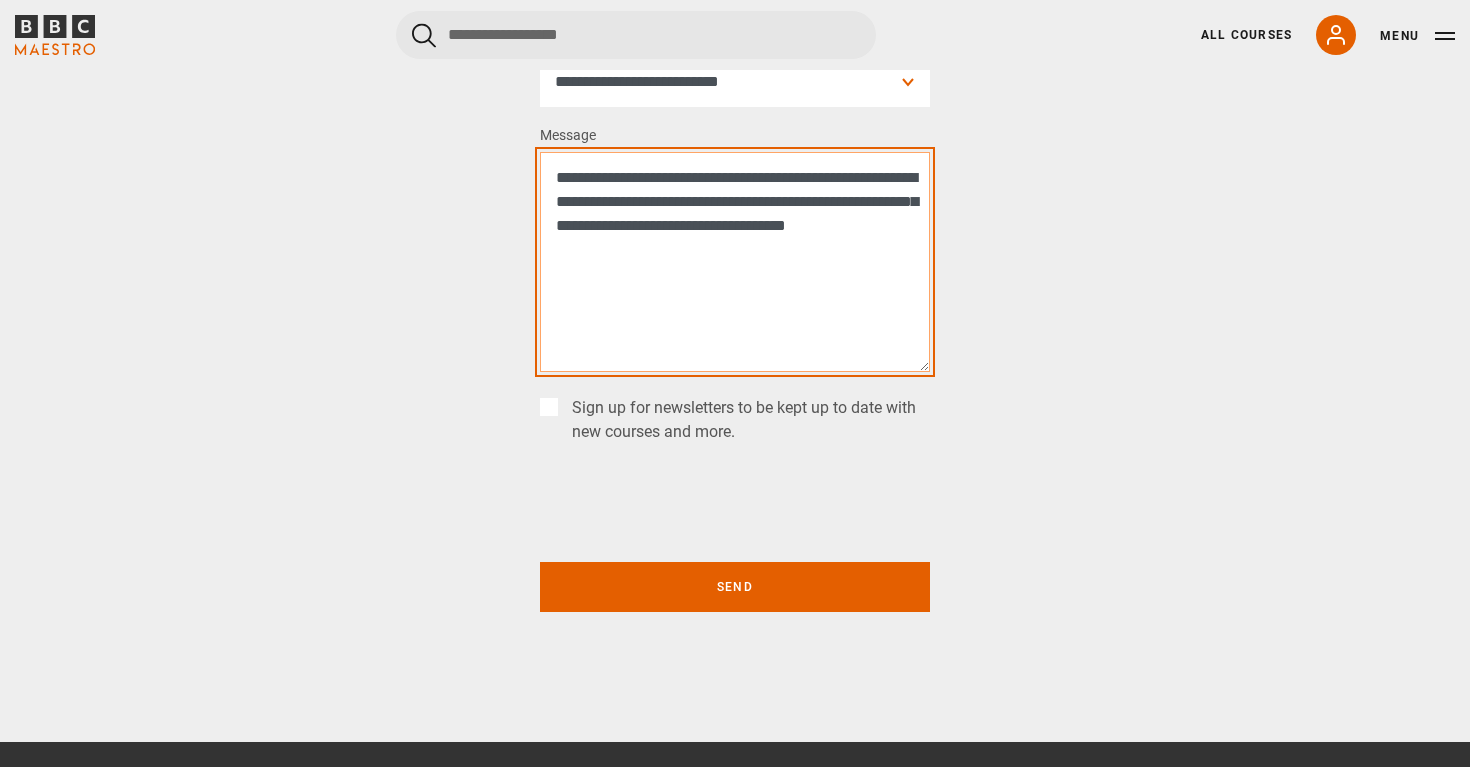 type on "**********" 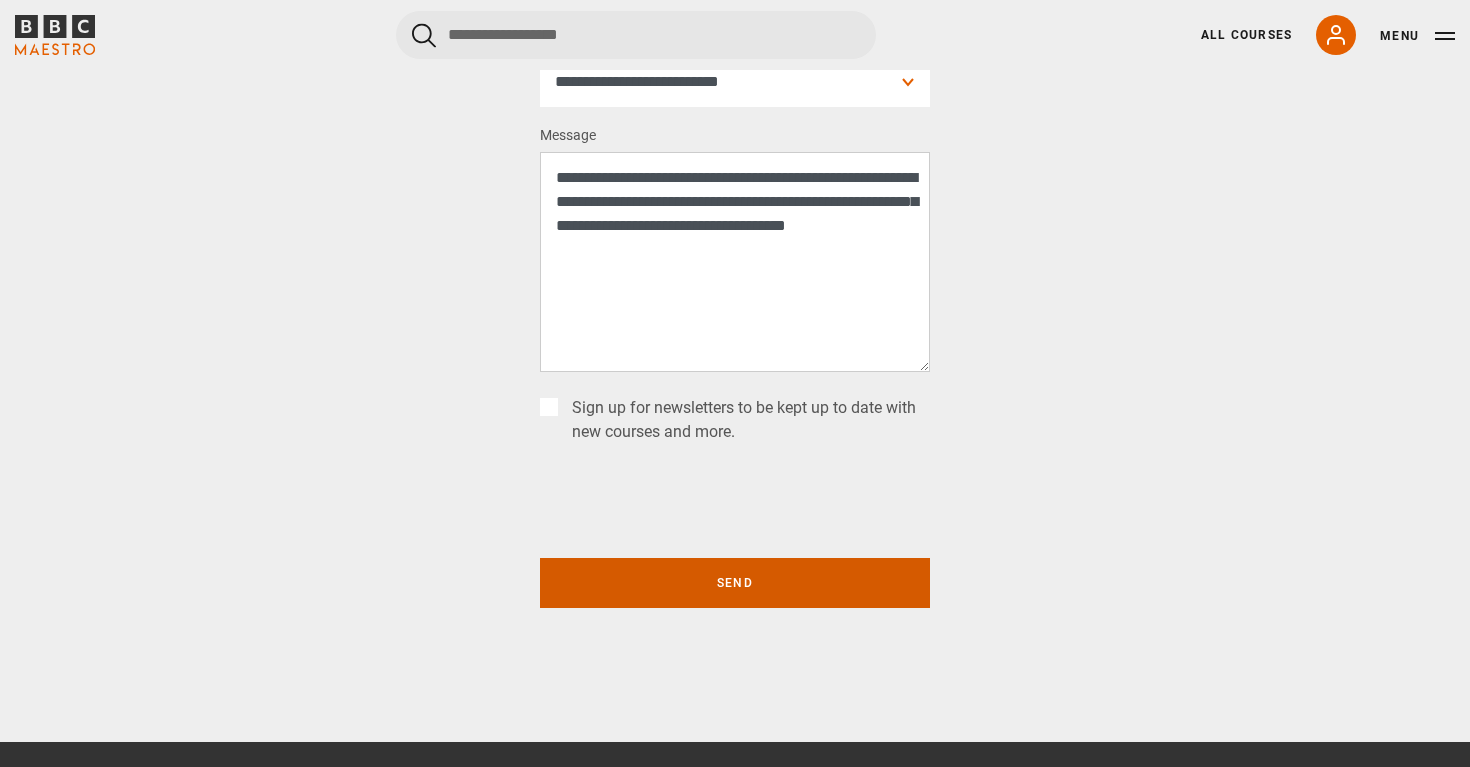 click on "Send" at bounding box center (735, 583) 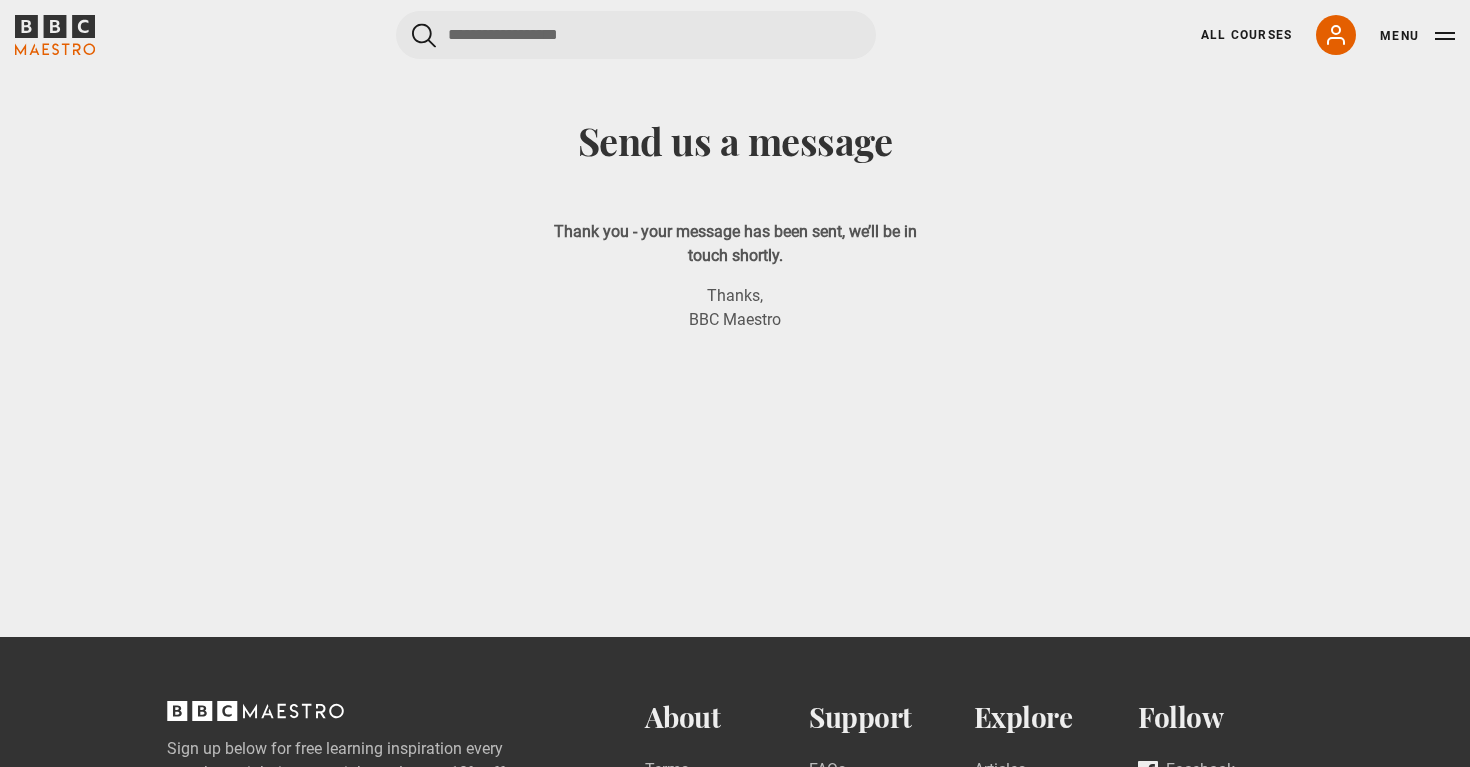 scroll, scrollTop: 0, scrollLeft: 0, axis: both 